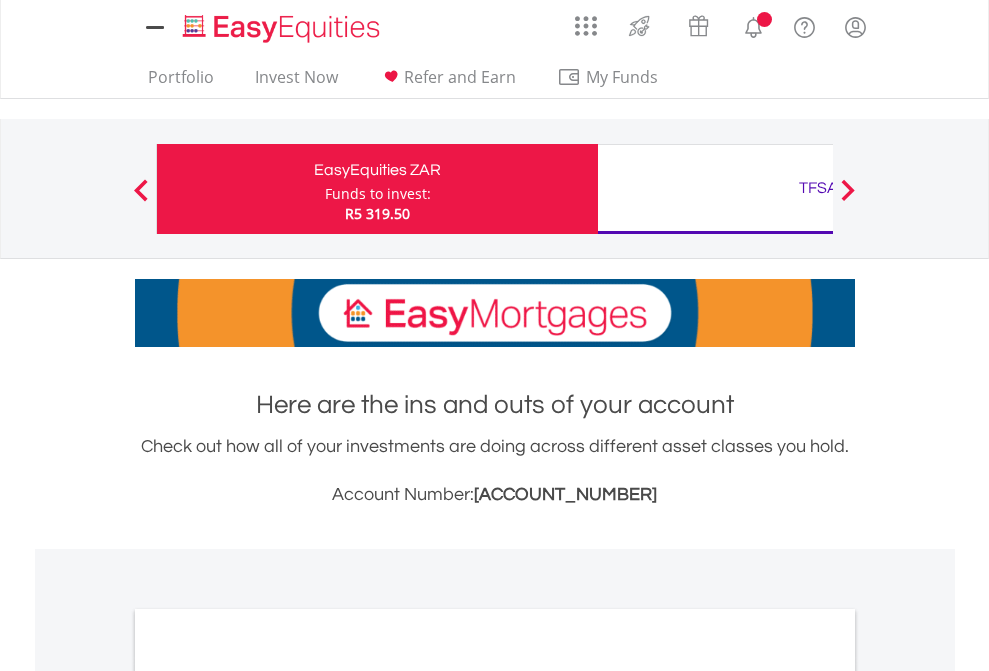 scroll, scrollTop: 0, scrollLeft: 0, axis: both 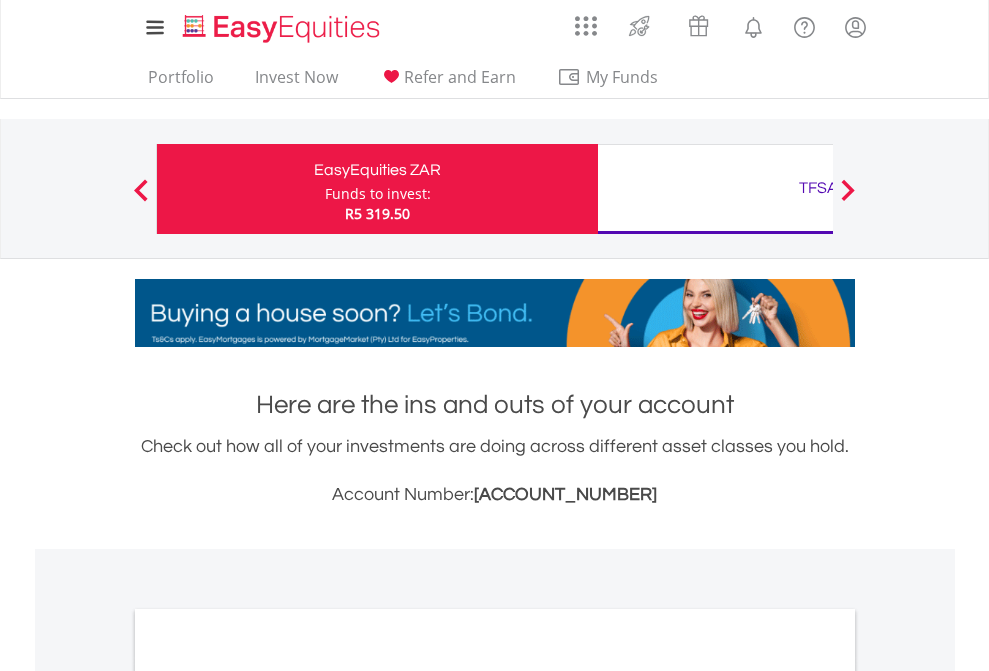 click on "Funds to invest:" at bounding box center (378, 194) 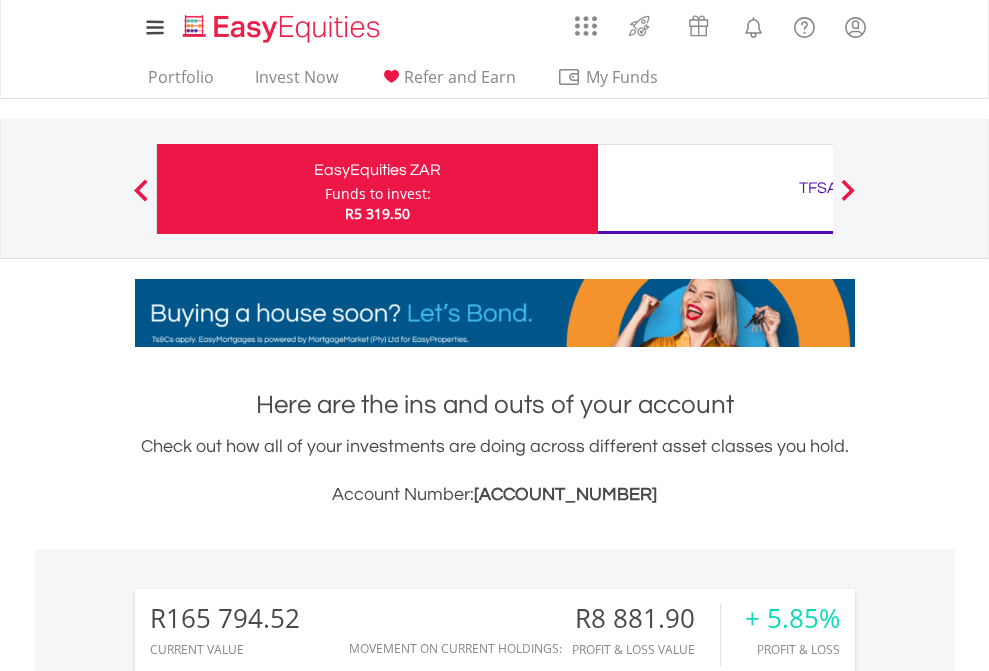scroll, scrollTop: 999808, scrollLeft: 999687, axis: both 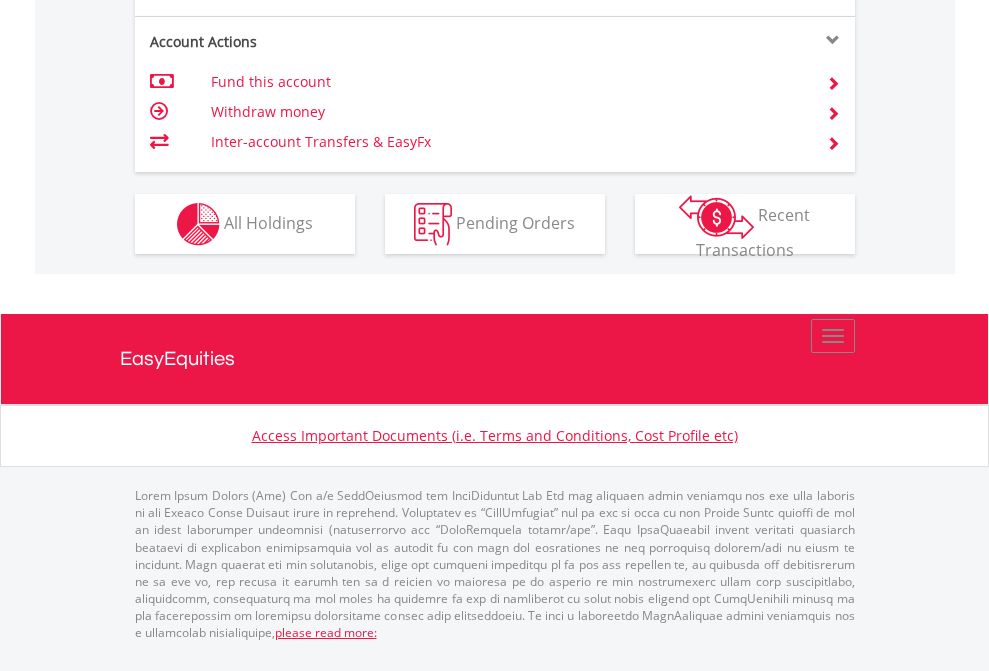 click on "Investment types" at bounding box center (706, -337) 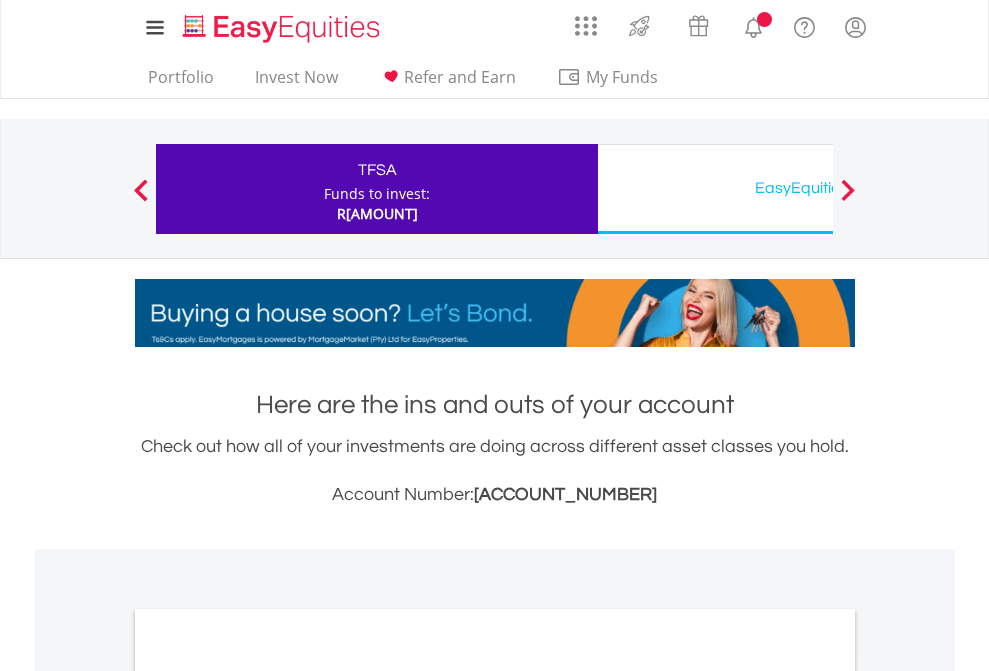 scroll, scrollTop: 0, scrollLeft: 0, axis: both 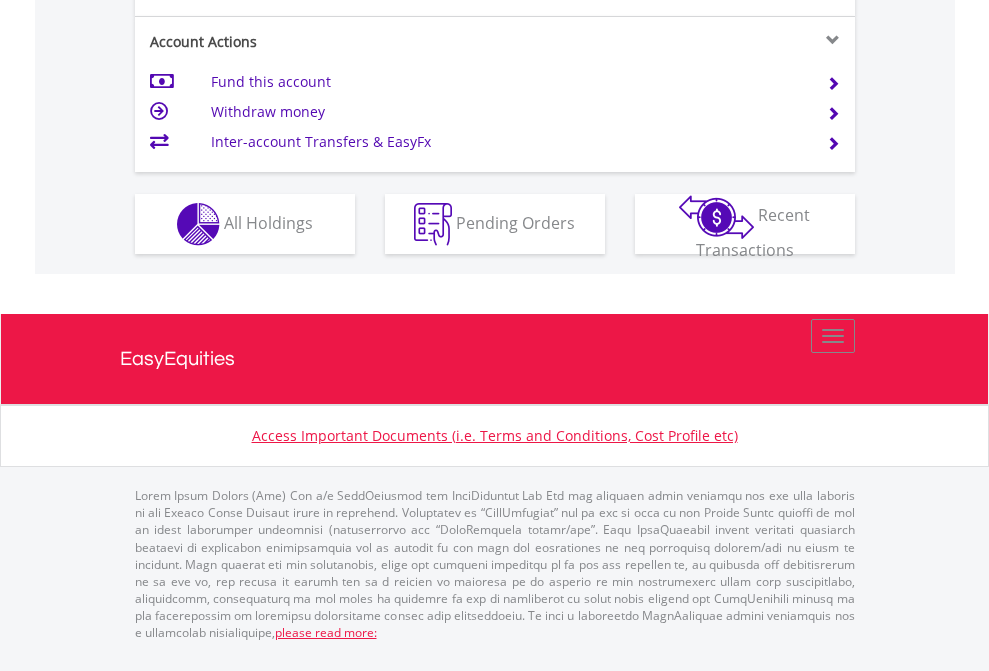 click on "Investment types" at bounding box center [706, -337] 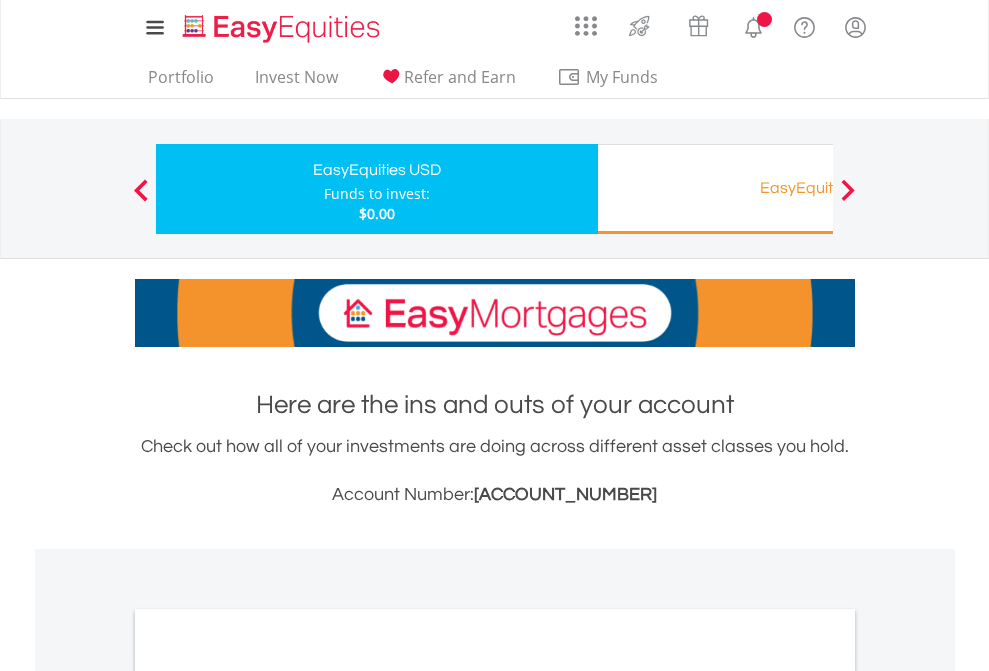 scroll, scrollTop: 0, scrollLeft: 0, axis: both 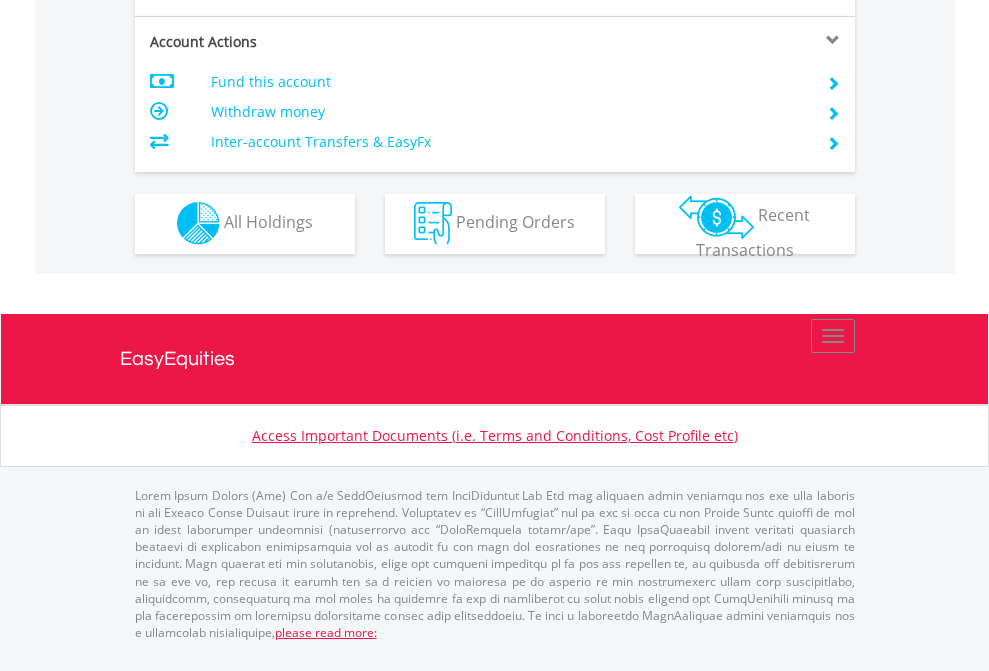 click on "Investment types" at bounding box center (706, -353) 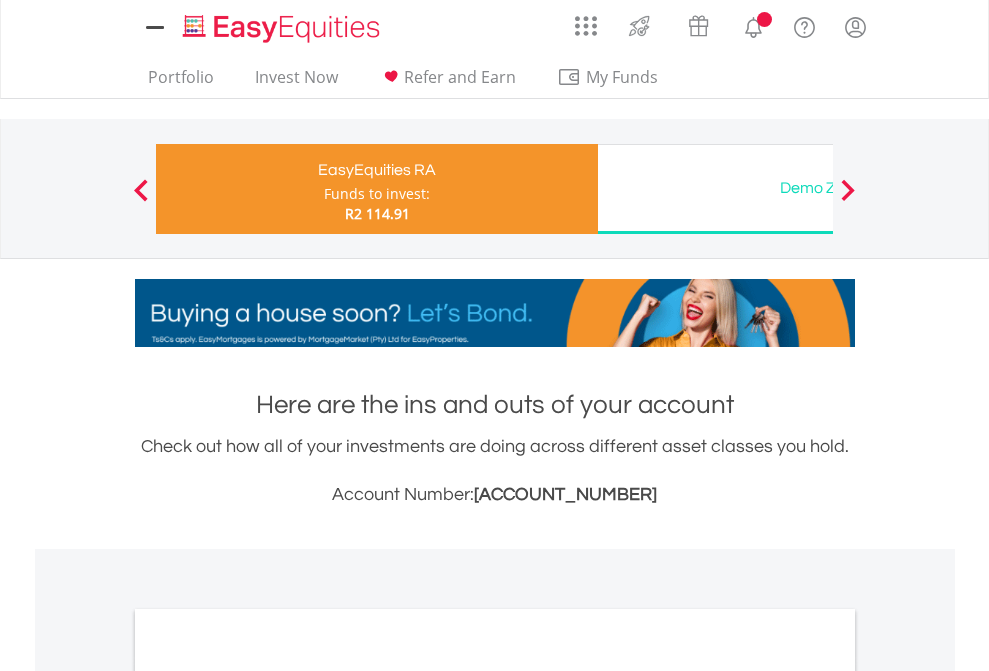 scroll, scrollTop: 0, scrollLeft: 0, axis: both 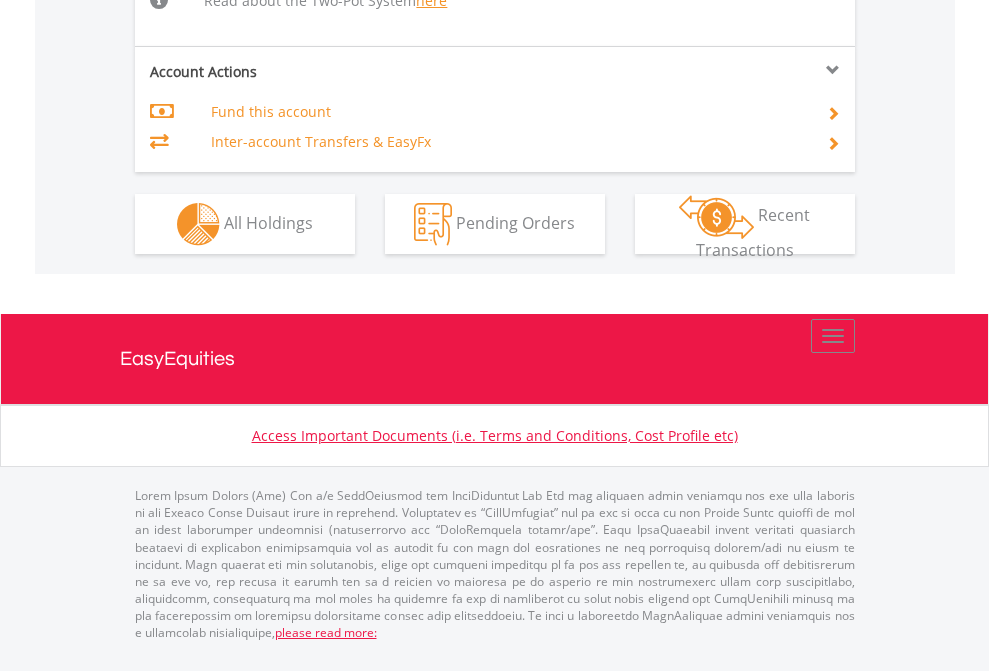 click on "Investment types" at bounding box center [706, -498] 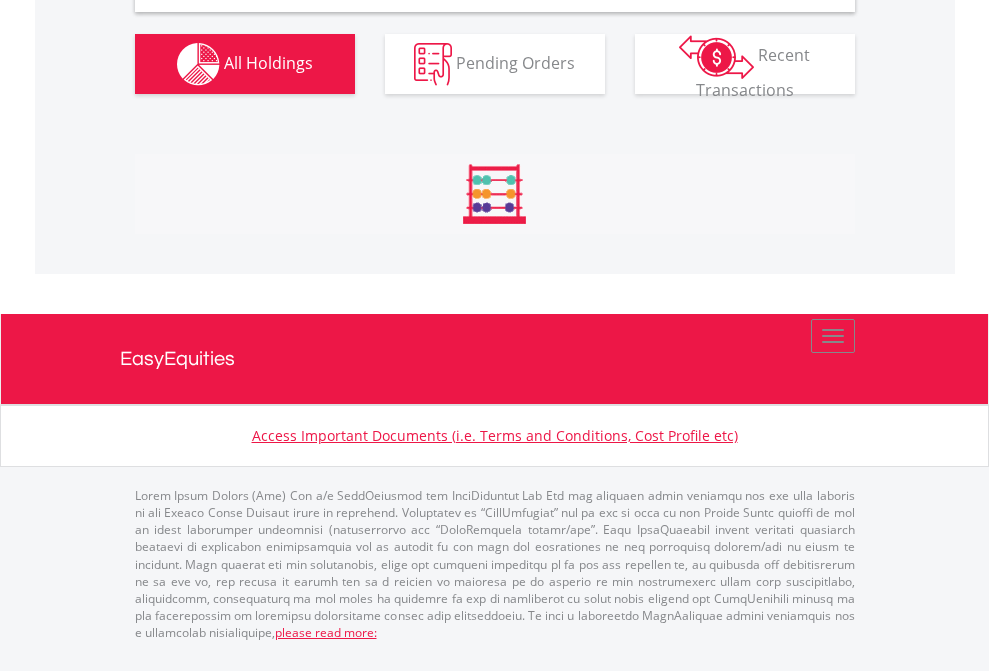 scroll, scrollTop: 1933, scrollLeft: 0, axis: vertical 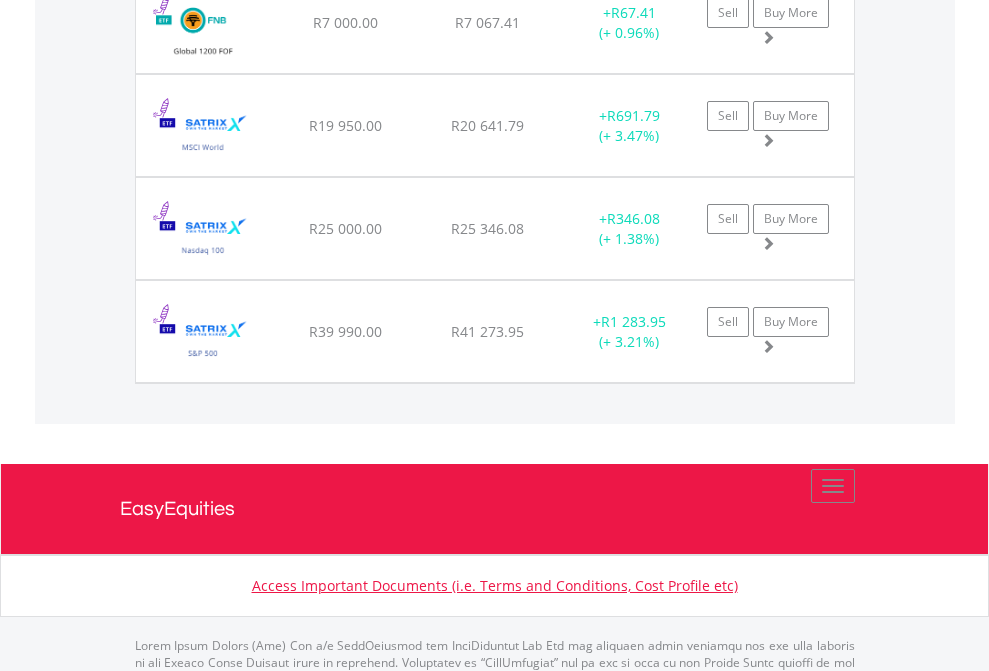 click on "TFSA" at bounding box center [818, -1745] 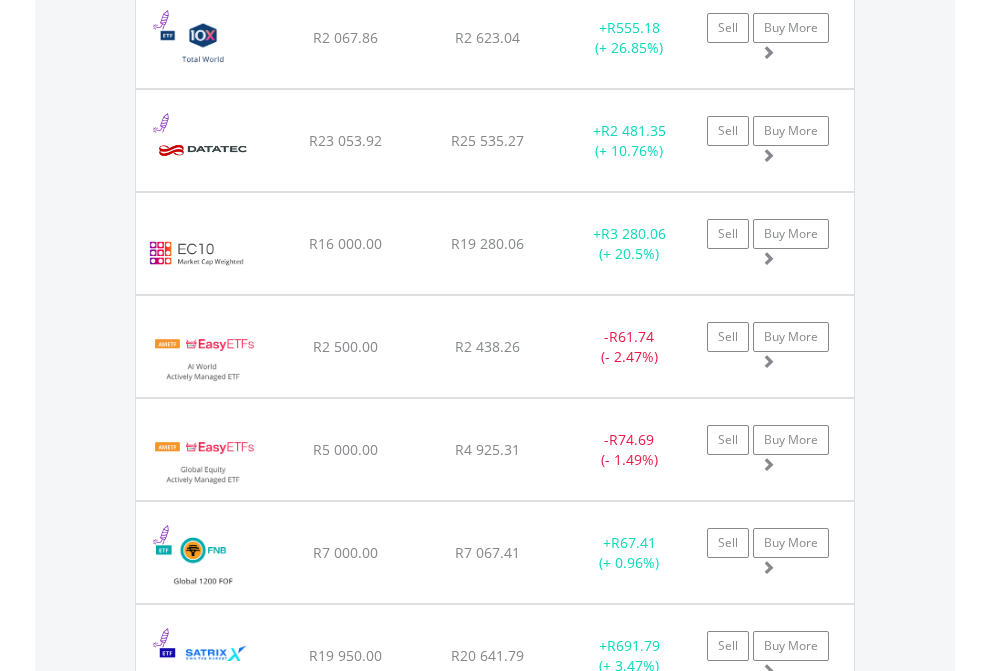 scroll, scrollTop: 144, scrollLeft: 0, axis: vertical 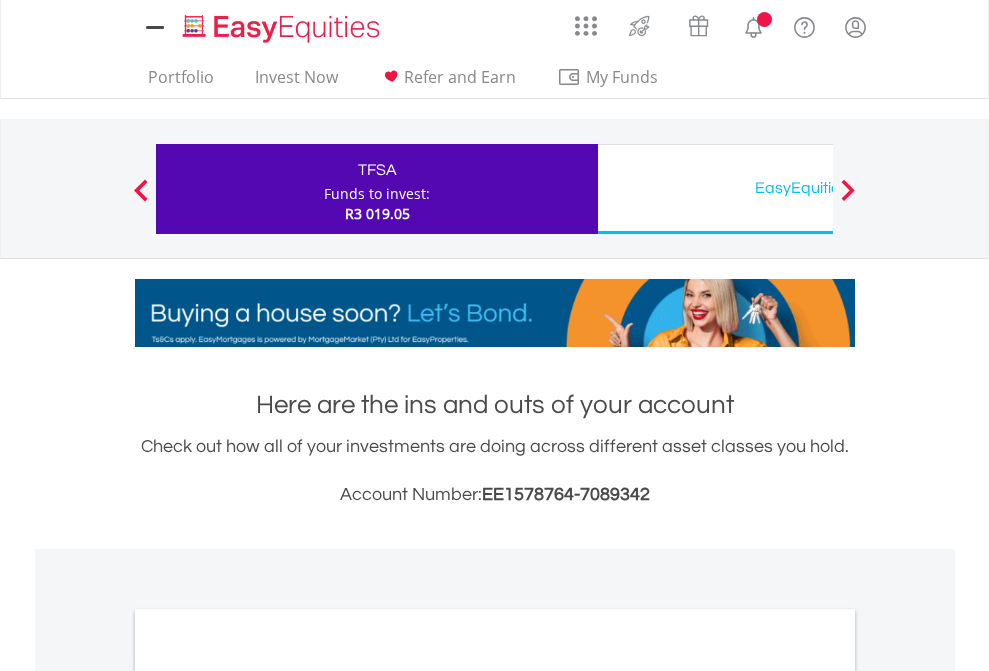 click on "All Holdings" at bounding box center [268, 1096] 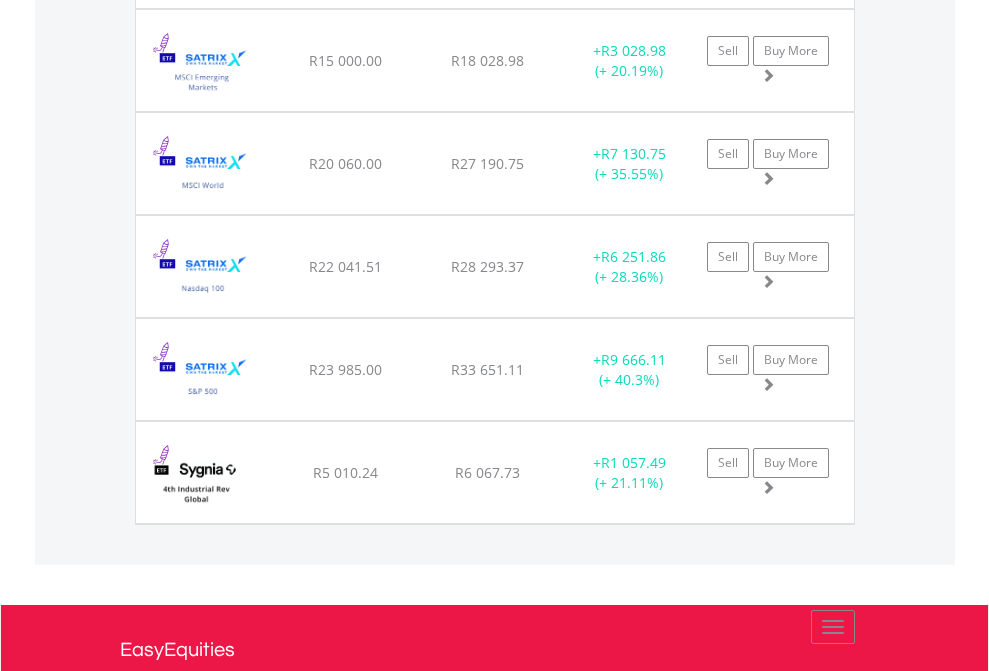 click on "EasyEquities USD" at bounding box center (818, -1745) 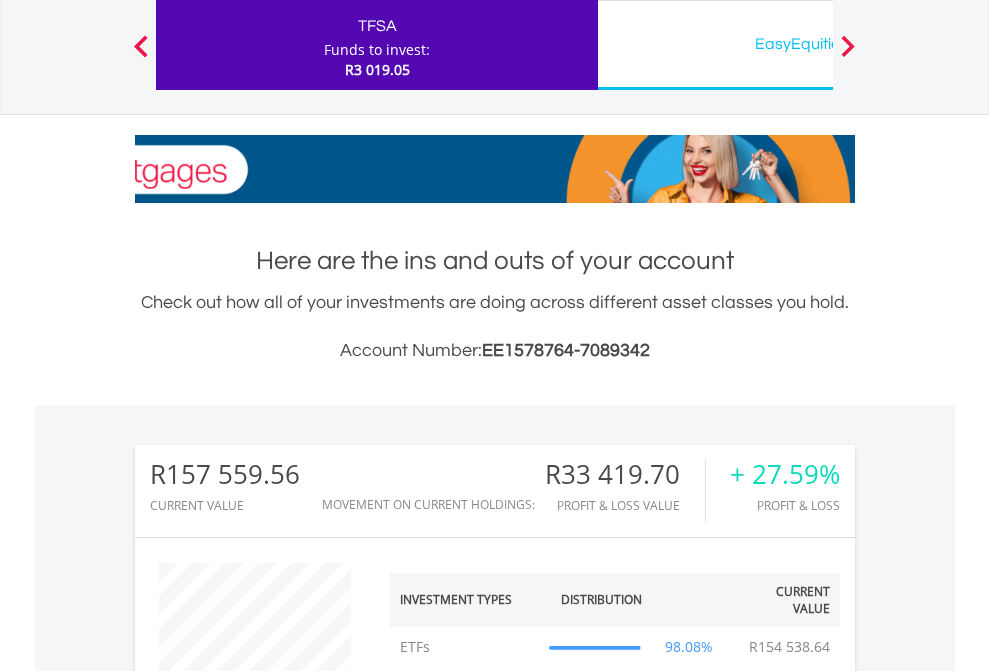 click on "All Holdings" at bounding box center [268, 1402] 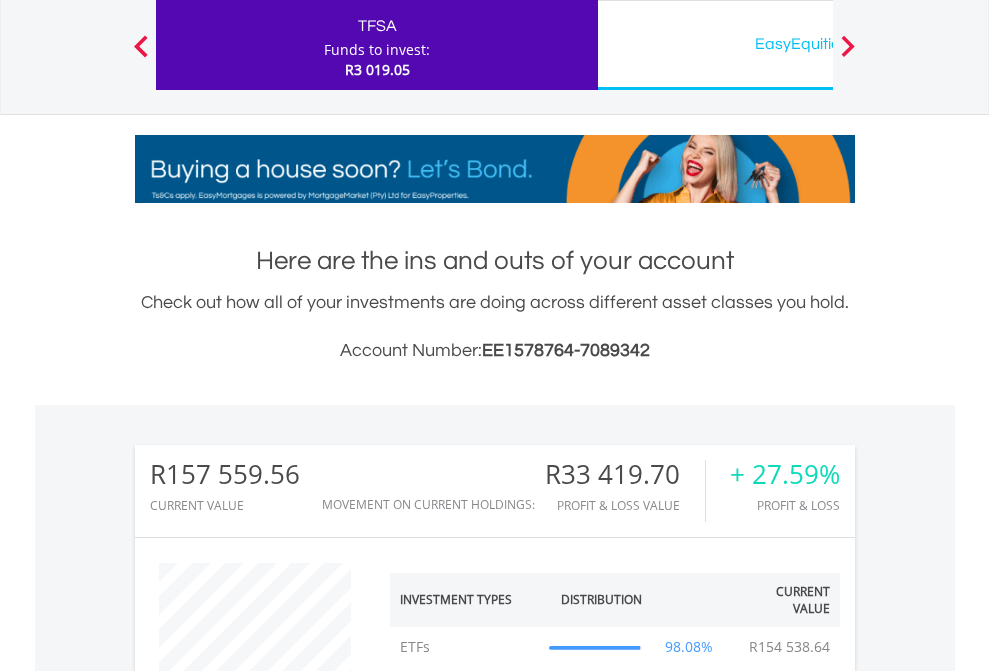scroll, scrollTop: 999808, scrollLeft: 999687, axis: both 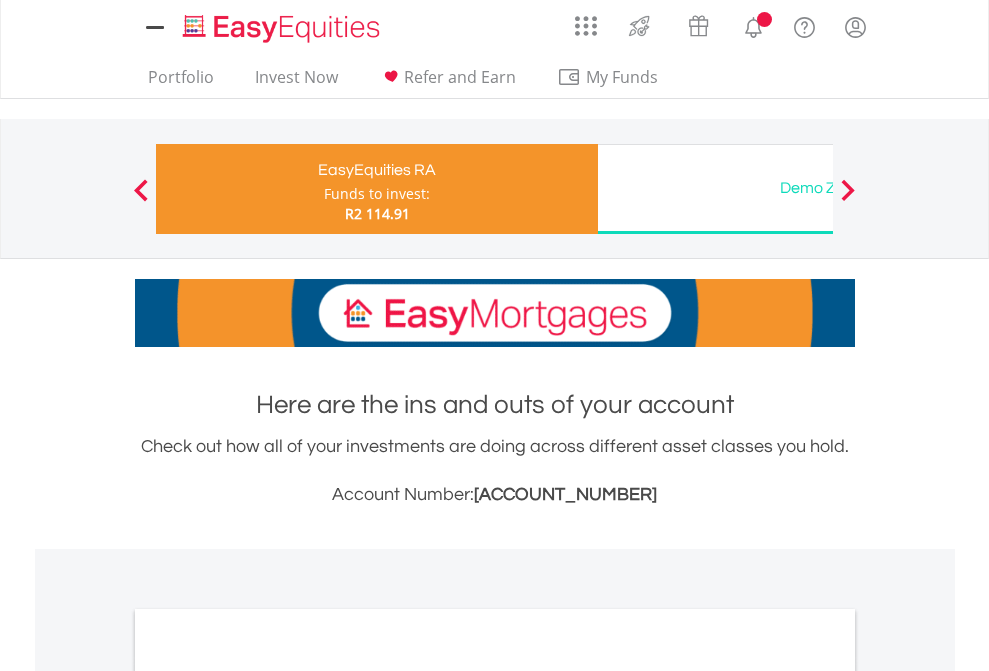 click on "All Holdings" at bounding box center (268, 1066) 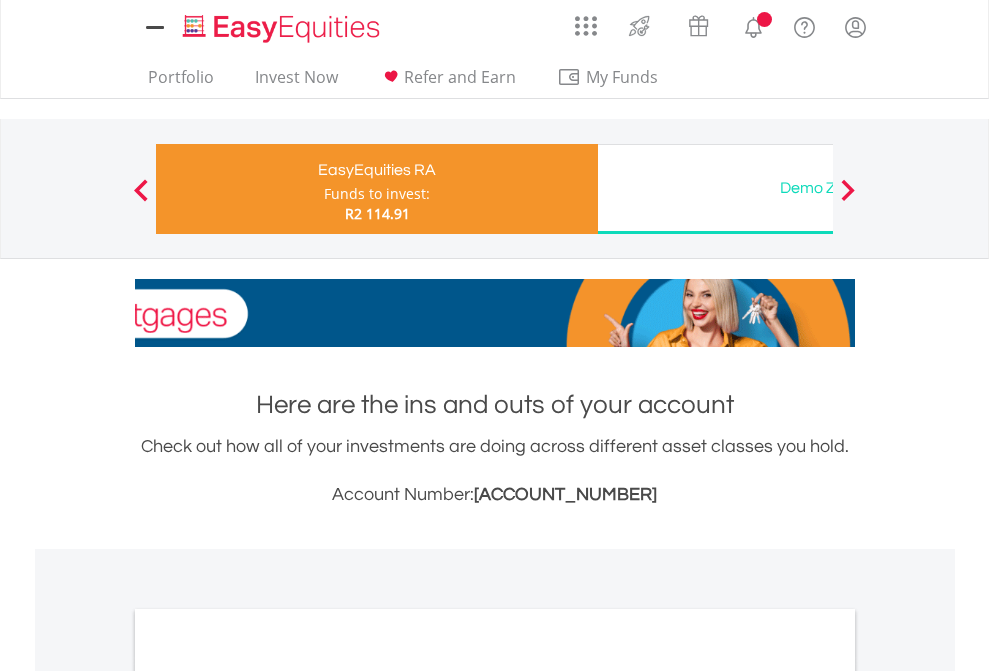scroll, scrollTop: 1202, scrollLeft: 0, axis: vertical 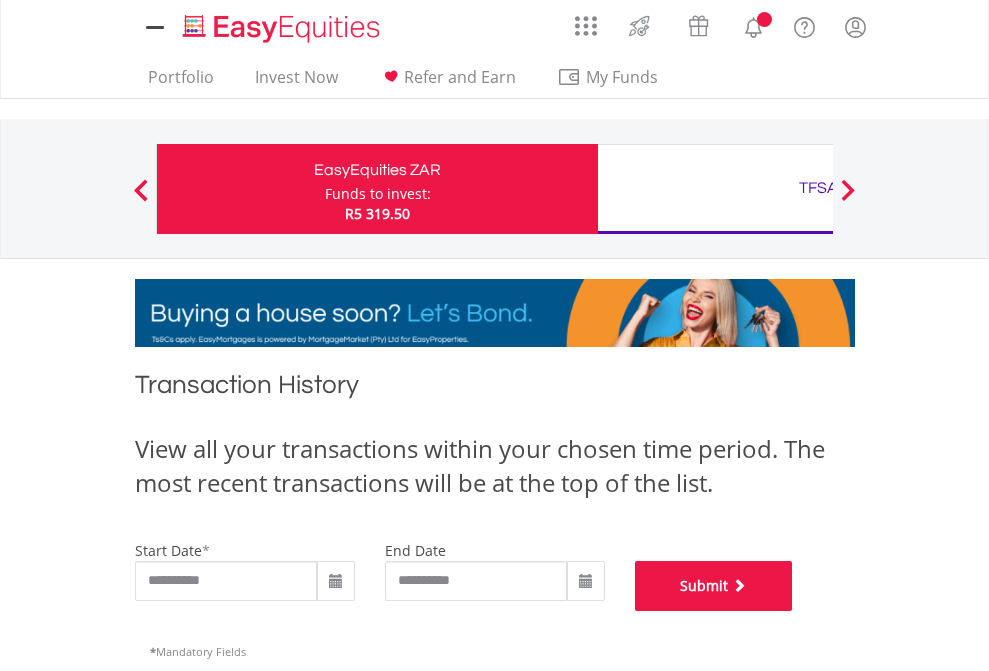 click on "Submit" at bounding box center [714, 586] 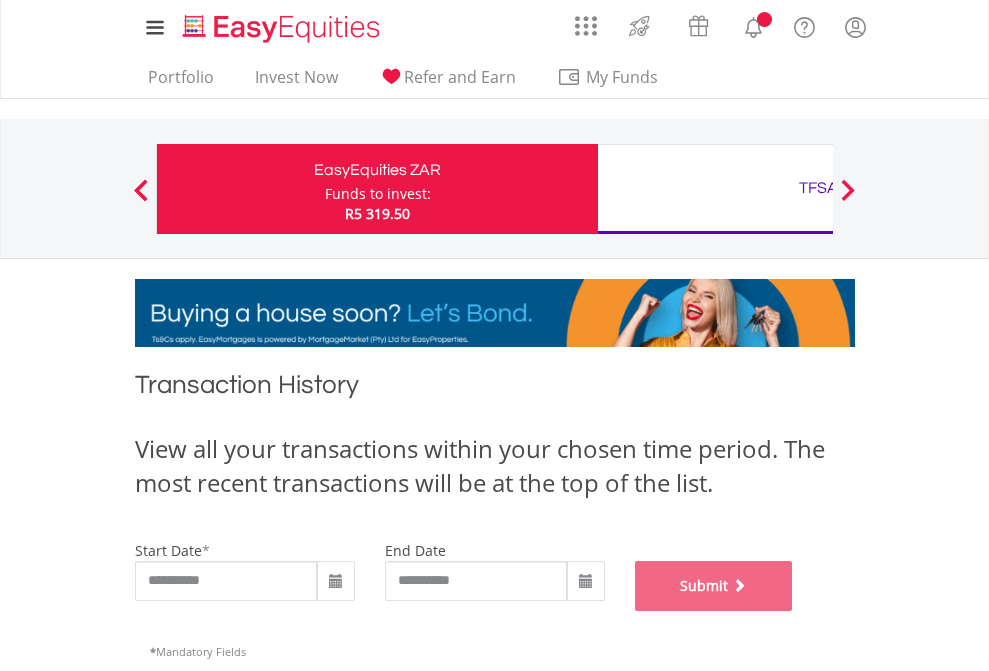 scroll, scrollTop: 811, scrollLeft: 0, axis: vertical 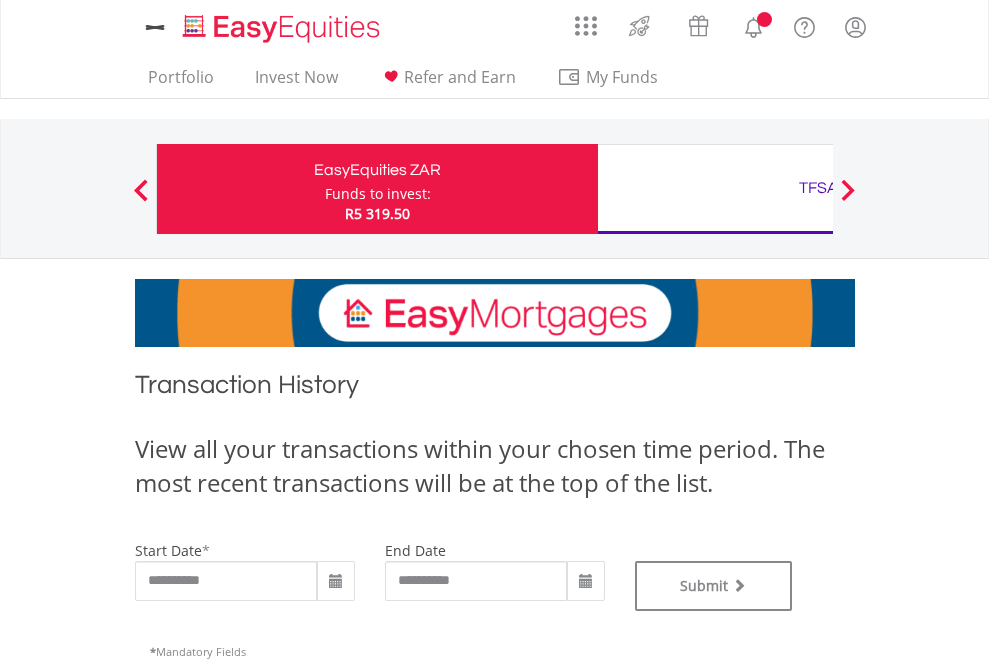 click on "TFSA" at bounding box center [818, 188] 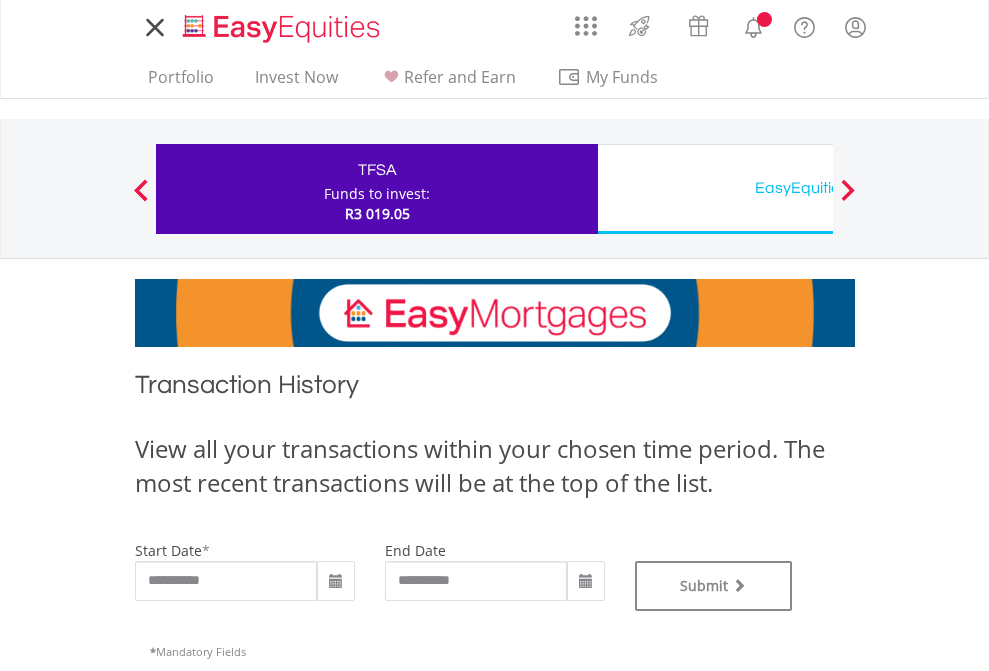 scroll, scrollTop: 0, scrollLeft: 0, axis: both 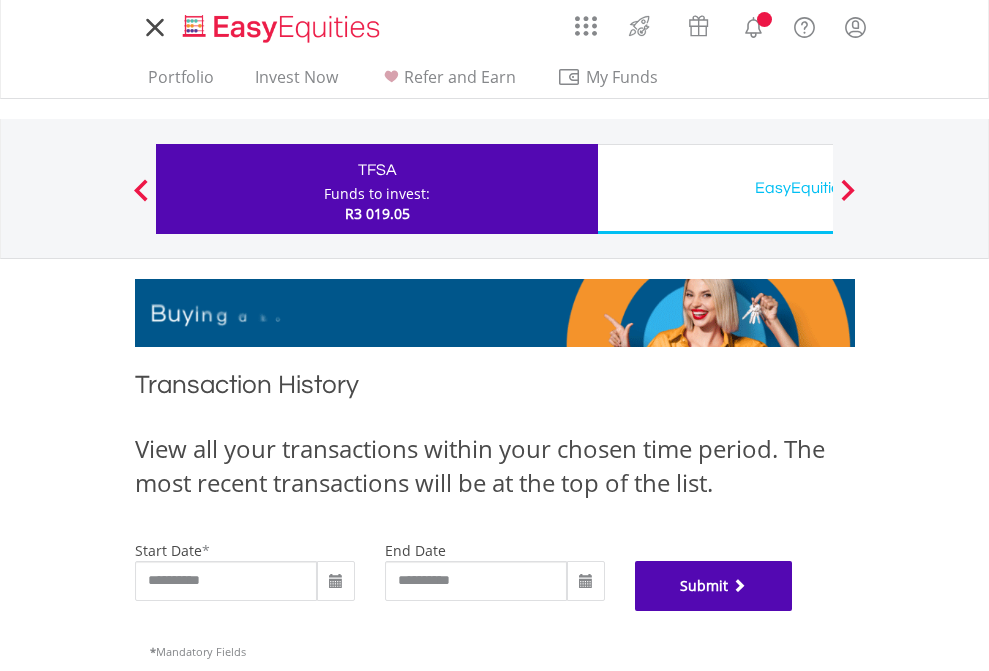 click on "Submit" at bounding box center (714, 586) 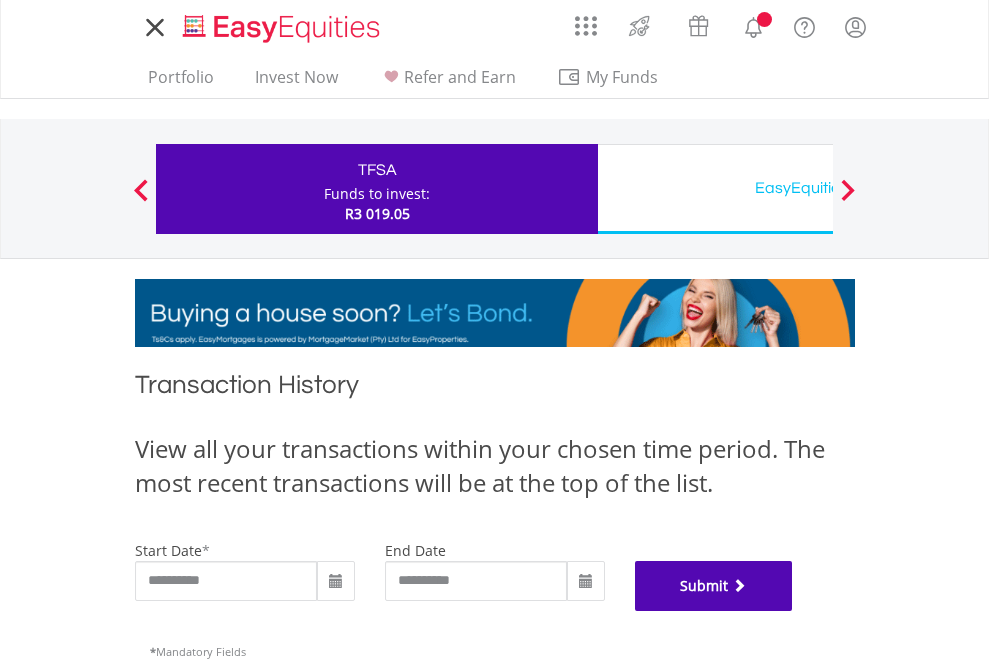 scroll, scrollTop: 811, scrollLeft: 0, axis: vertical 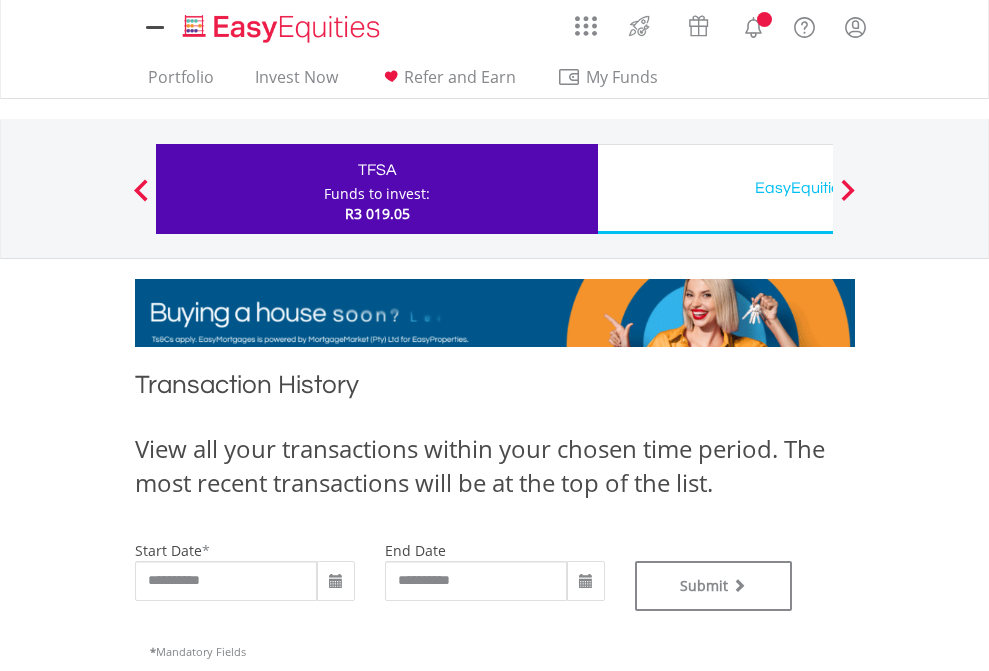 click on "EasyEquities USD" at bounding box center (818, 188) 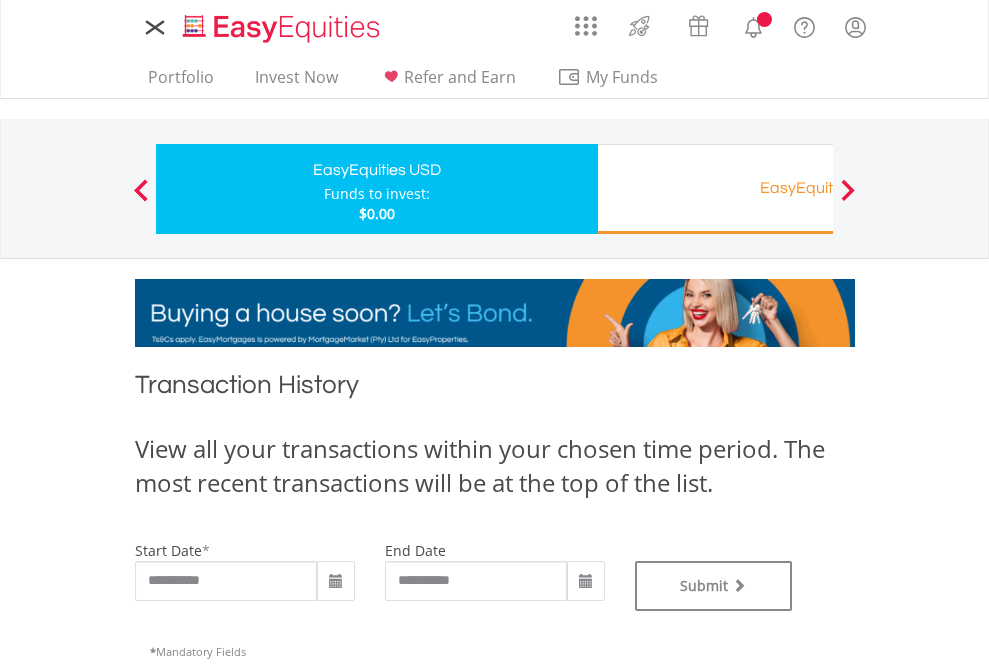 scroll, scrollTop: 0, scrollLeft: 0, axis: both 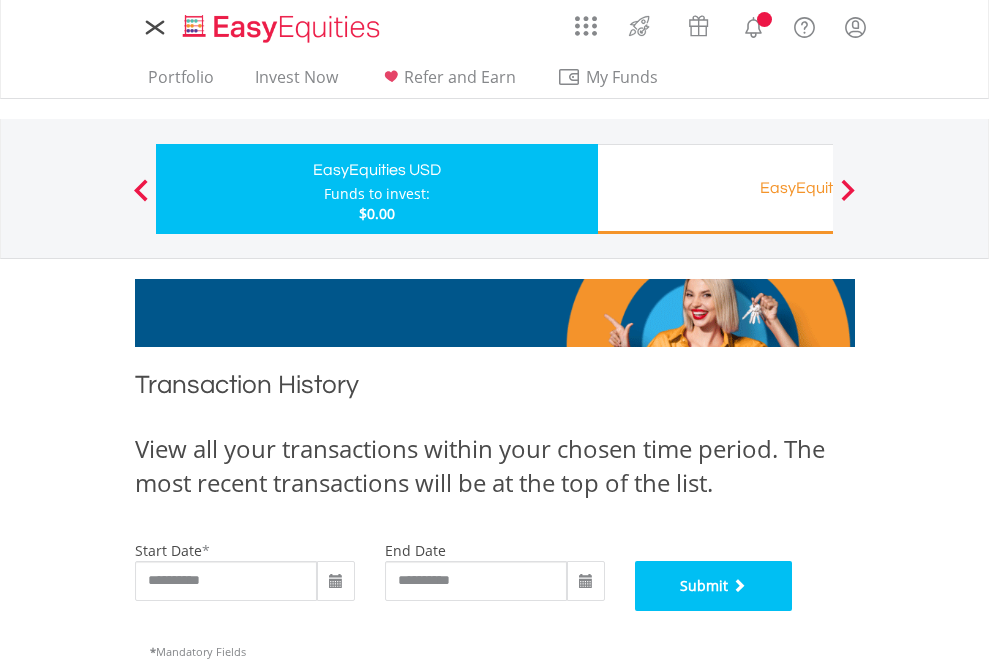 click on "Submit" at bounding box center [714, 586] 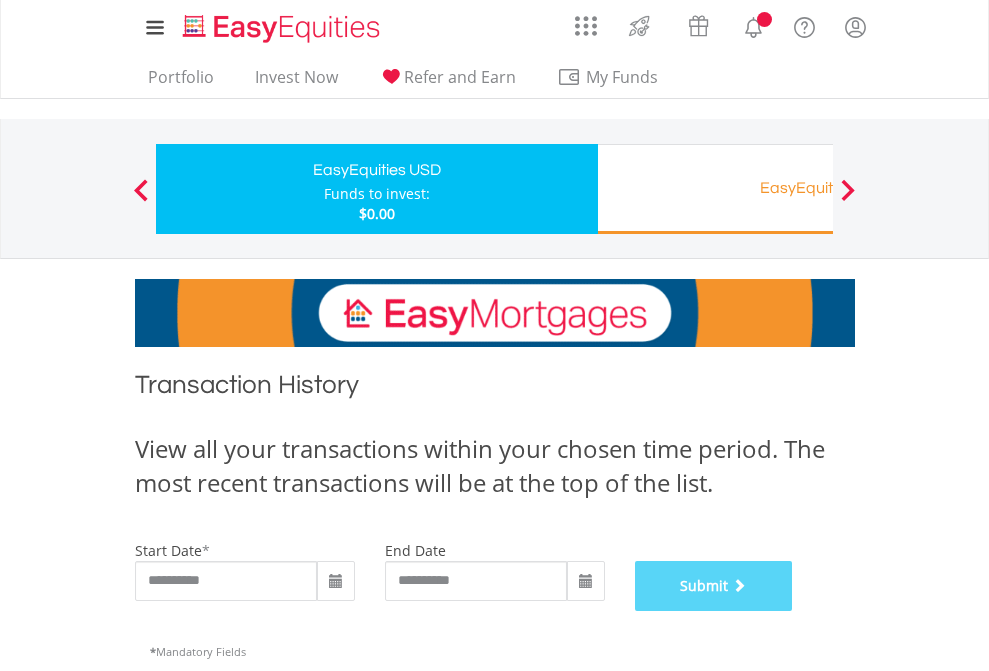 scroll, scrollTop: 811, scrollLeft: 0, axis: vertical 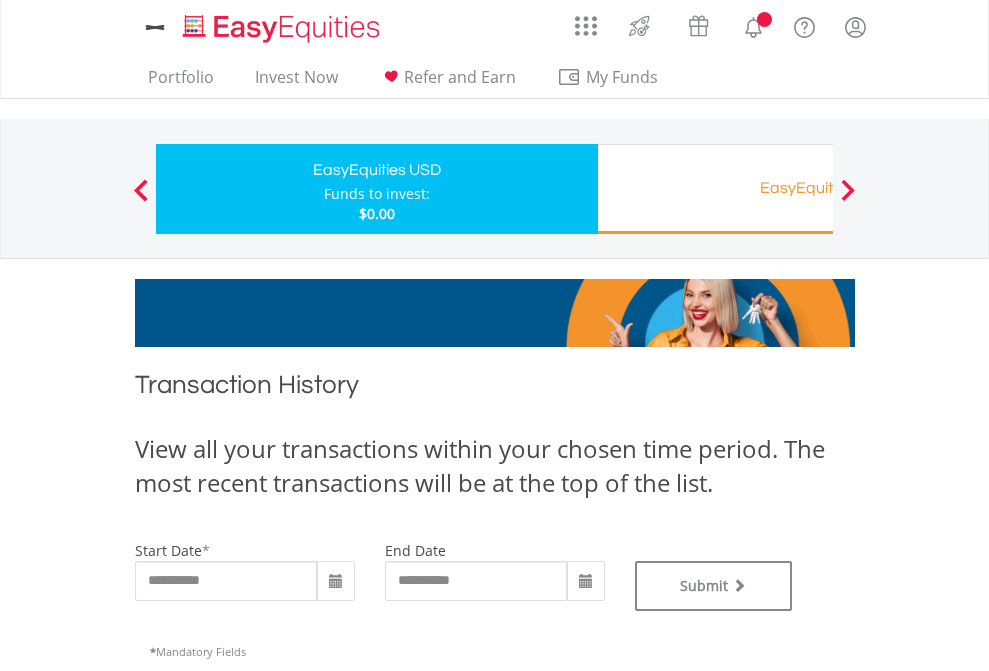 click on "EasyEquities RA" at bounding box center [818, 188] 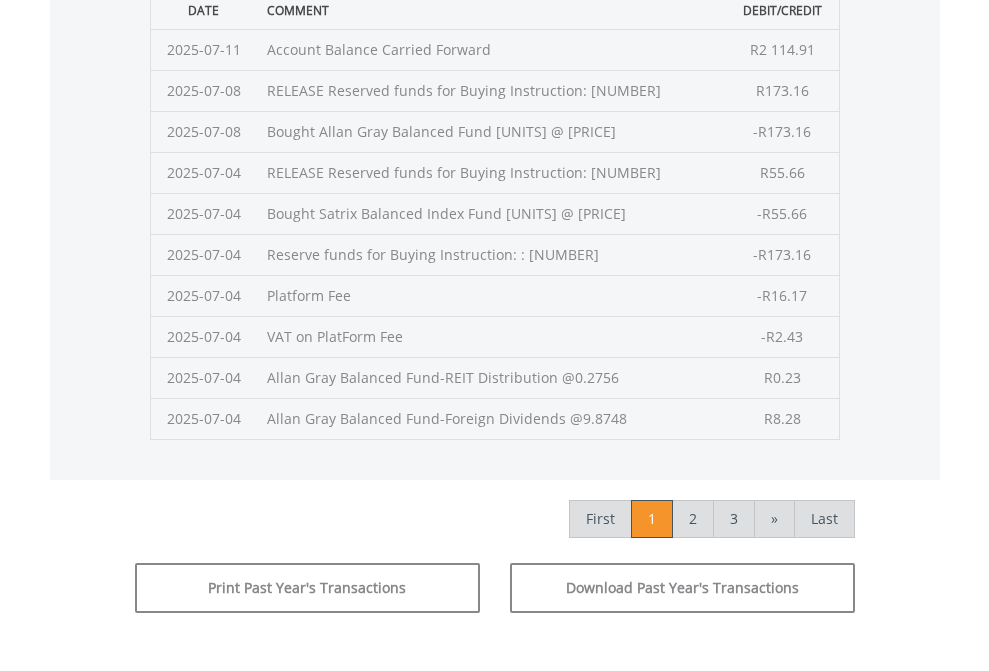 click on "Submit" at bounding box center [714, -225] 